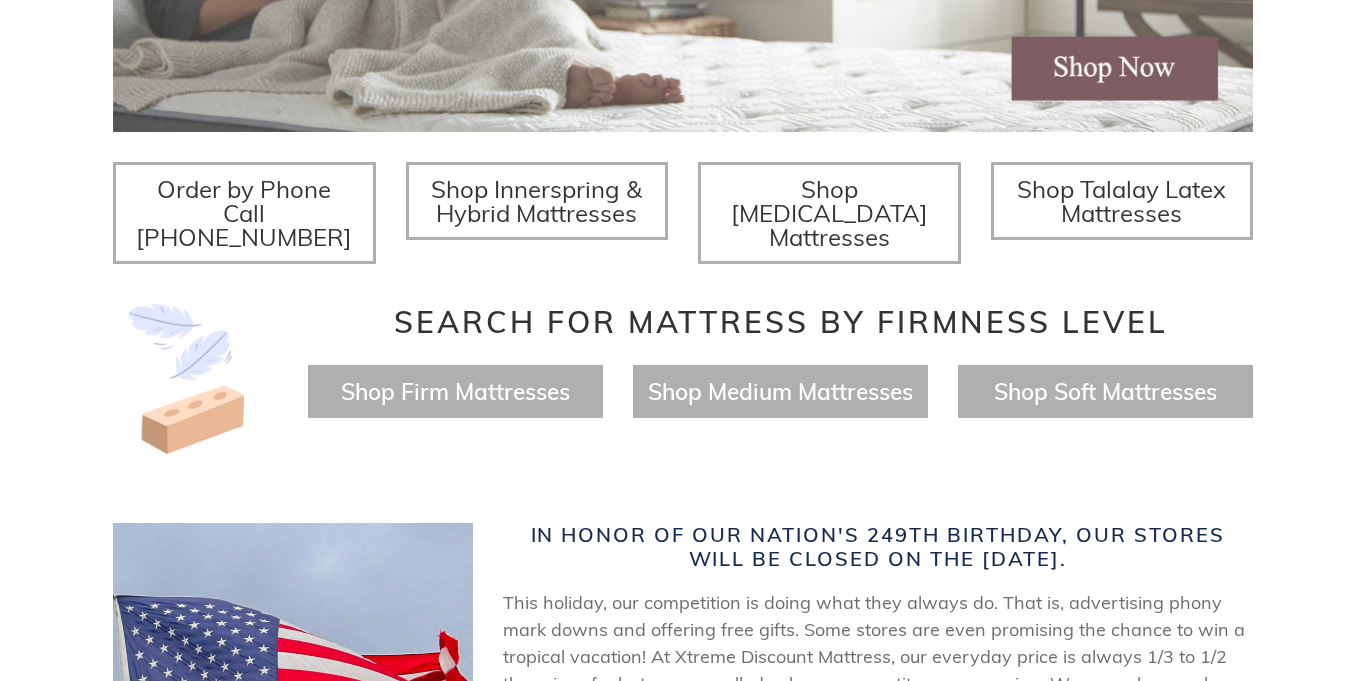 scroll, scrollTop: 671, scrollLeft: 0, axis: vertical 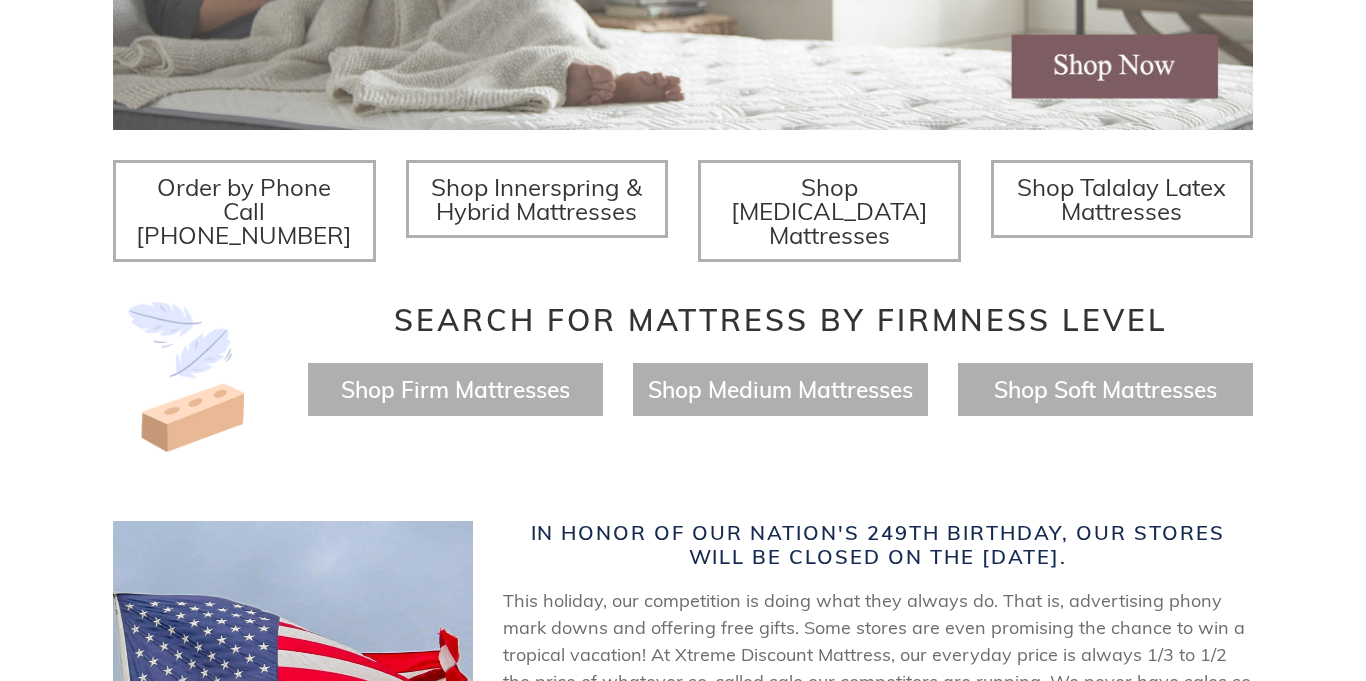 click on "Shop [MEDICAL_DATA] Mattresses" at bounding box center (829, 211) 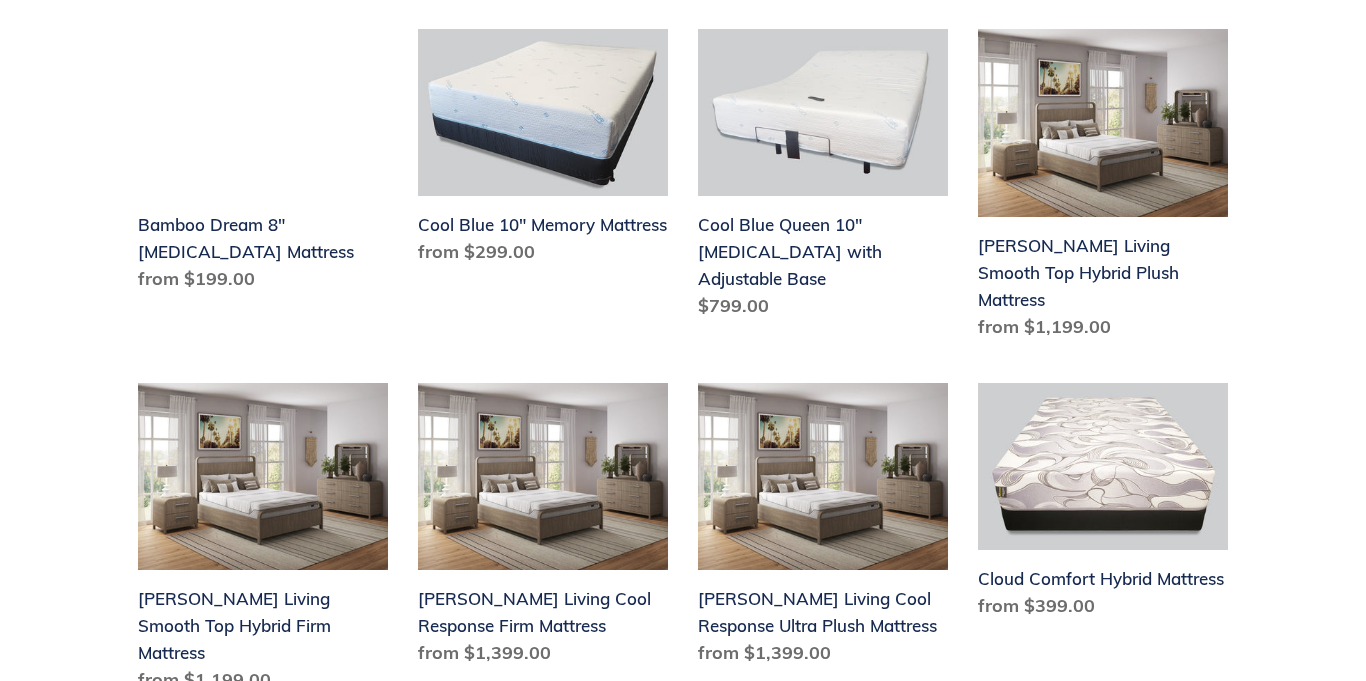 scroll, scrollTop: 792, scrollLeft: 0, axis: vertical 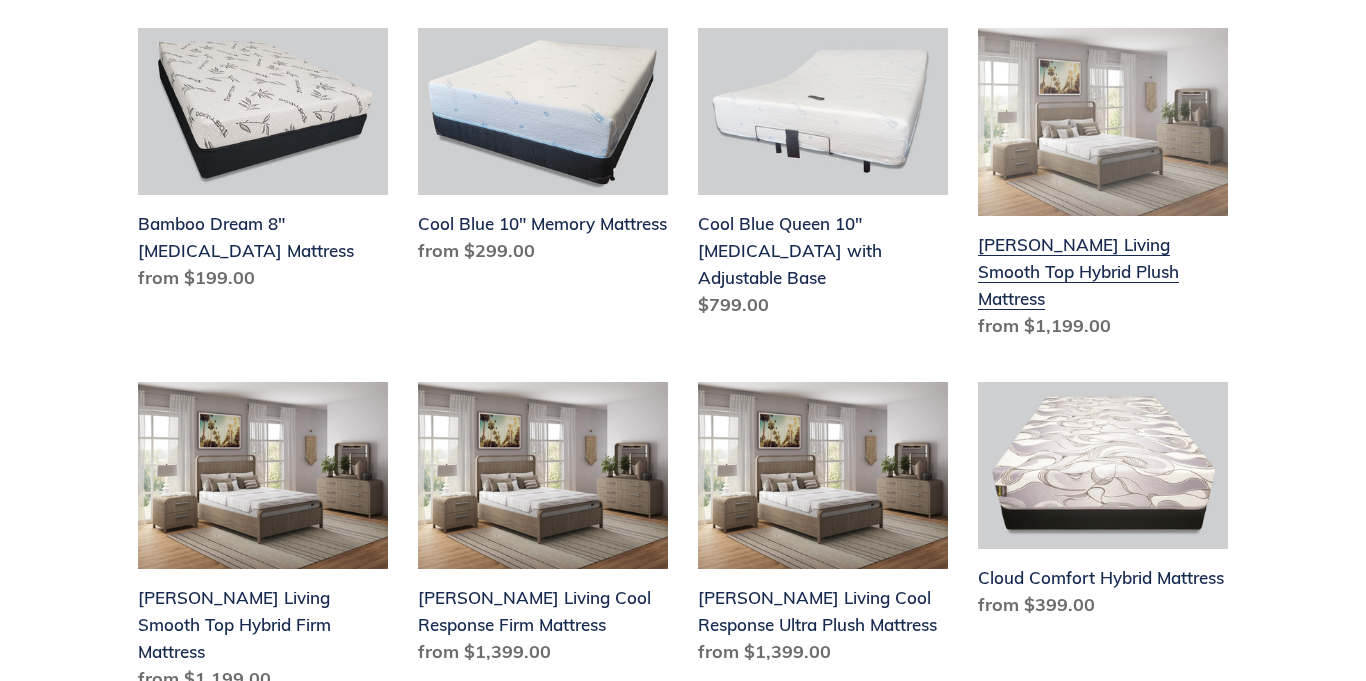 click on "Scott Living Smooth Top Hybrid Plush Mattress" at bounding box center (1103, 187) 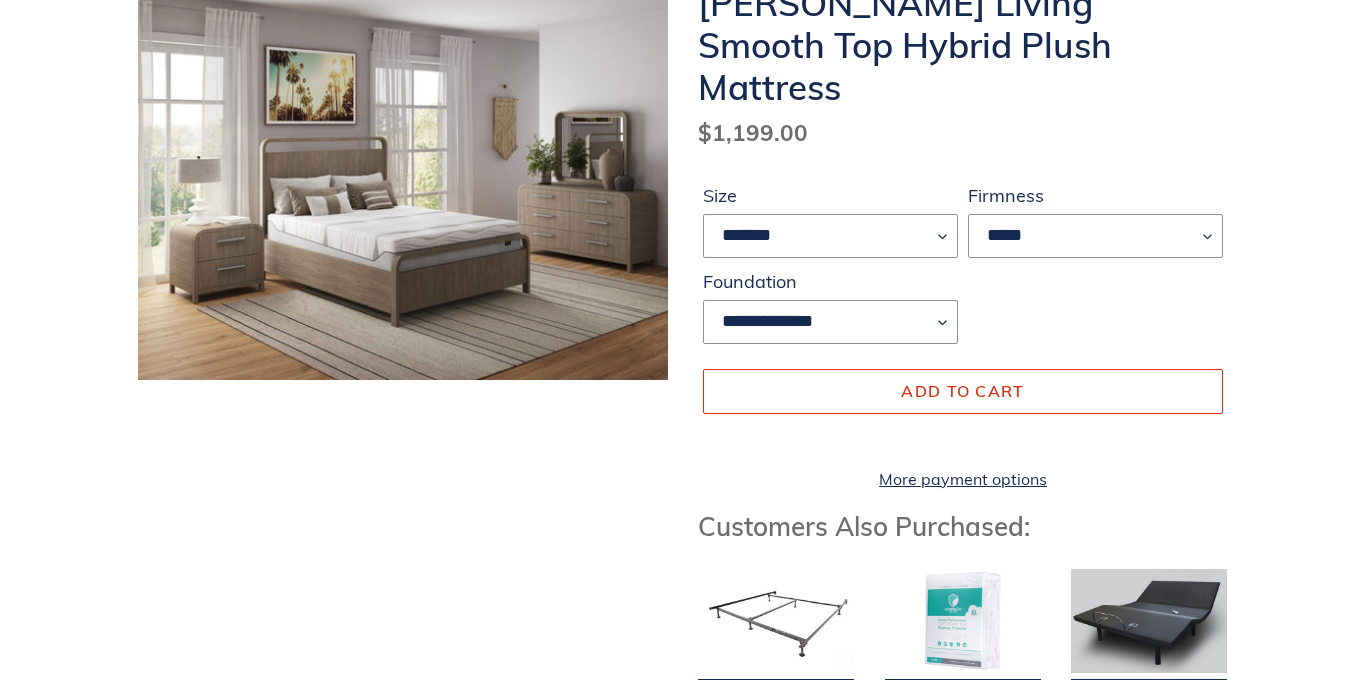scroll, scrollTop: 314, scrollLeft: 0, axis: vertical 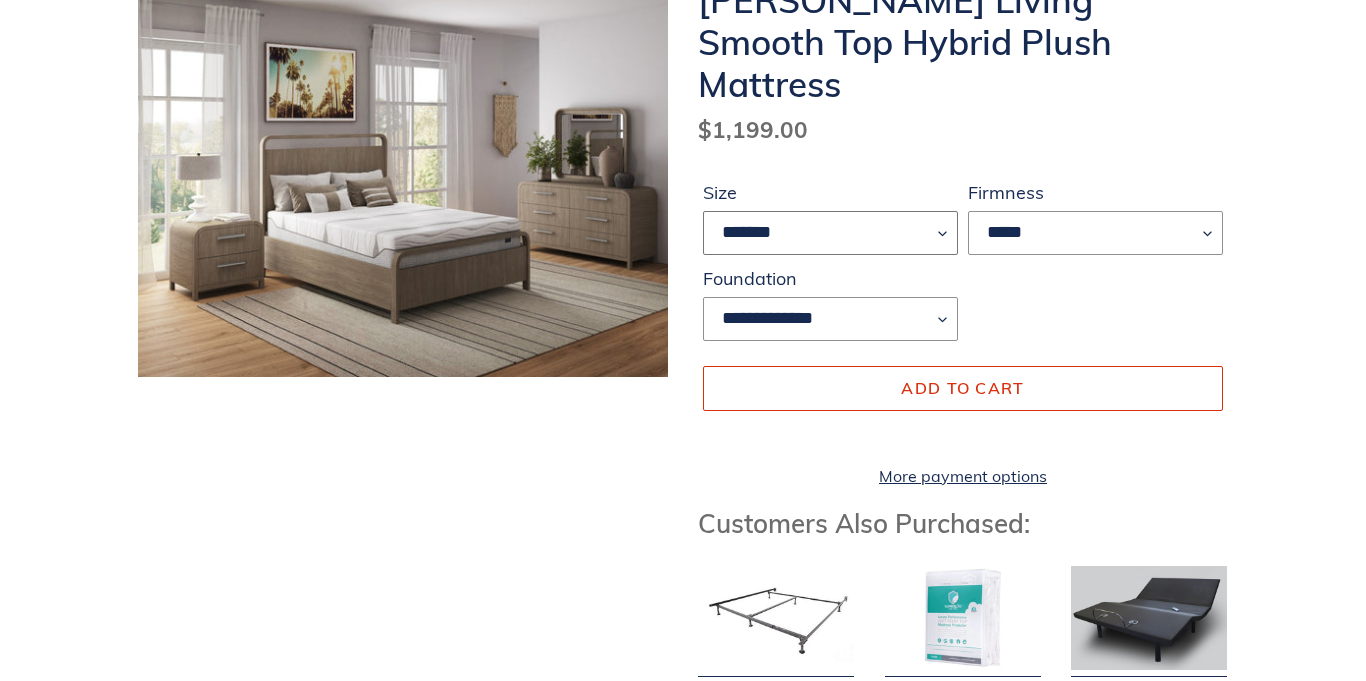 click on "******* **** ***** ****" at bounding box center (830, 233) 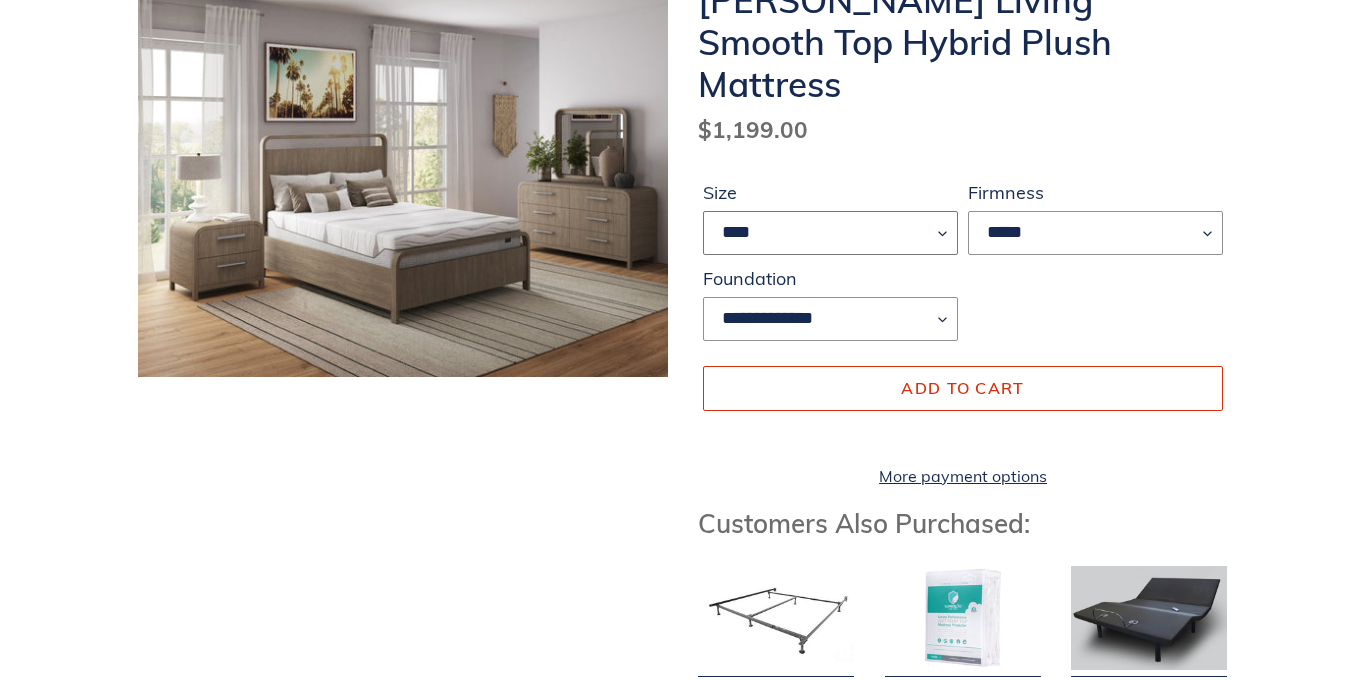 click on "******* **** ***** ****" at bounding box center [830, 233] 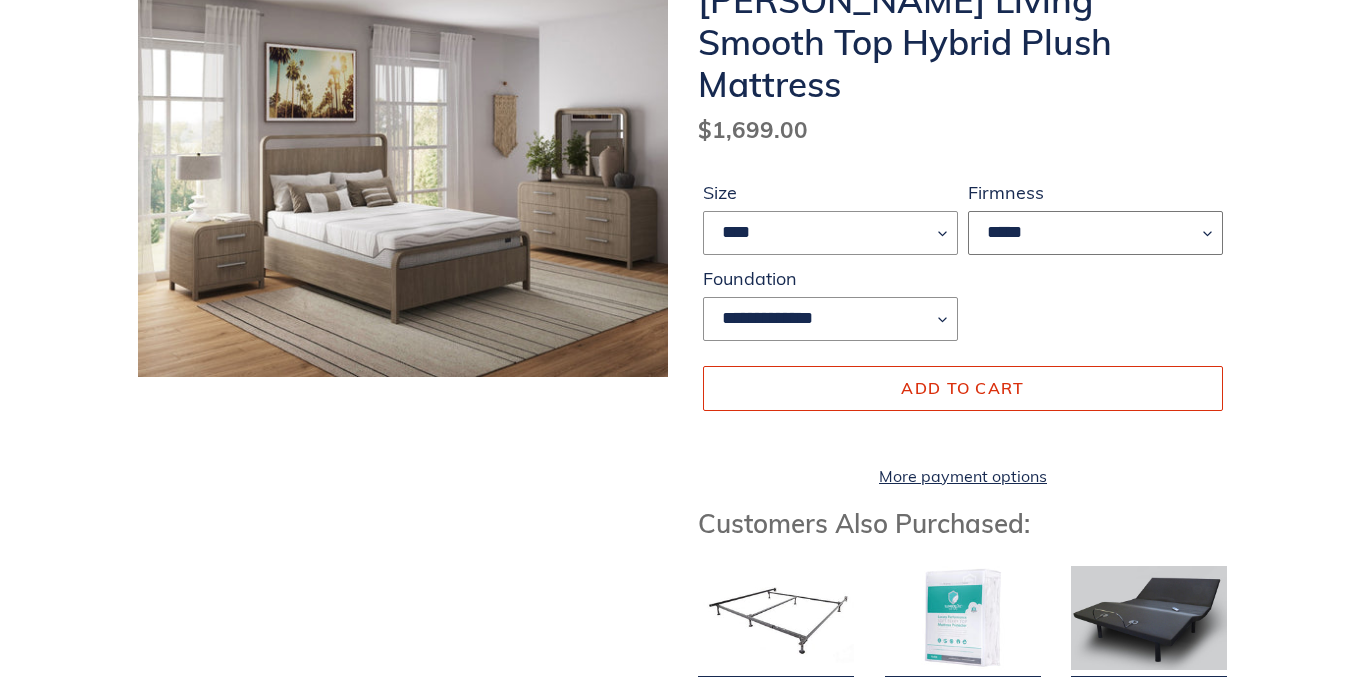 click on "*****" at bounding box center (1095, 233) 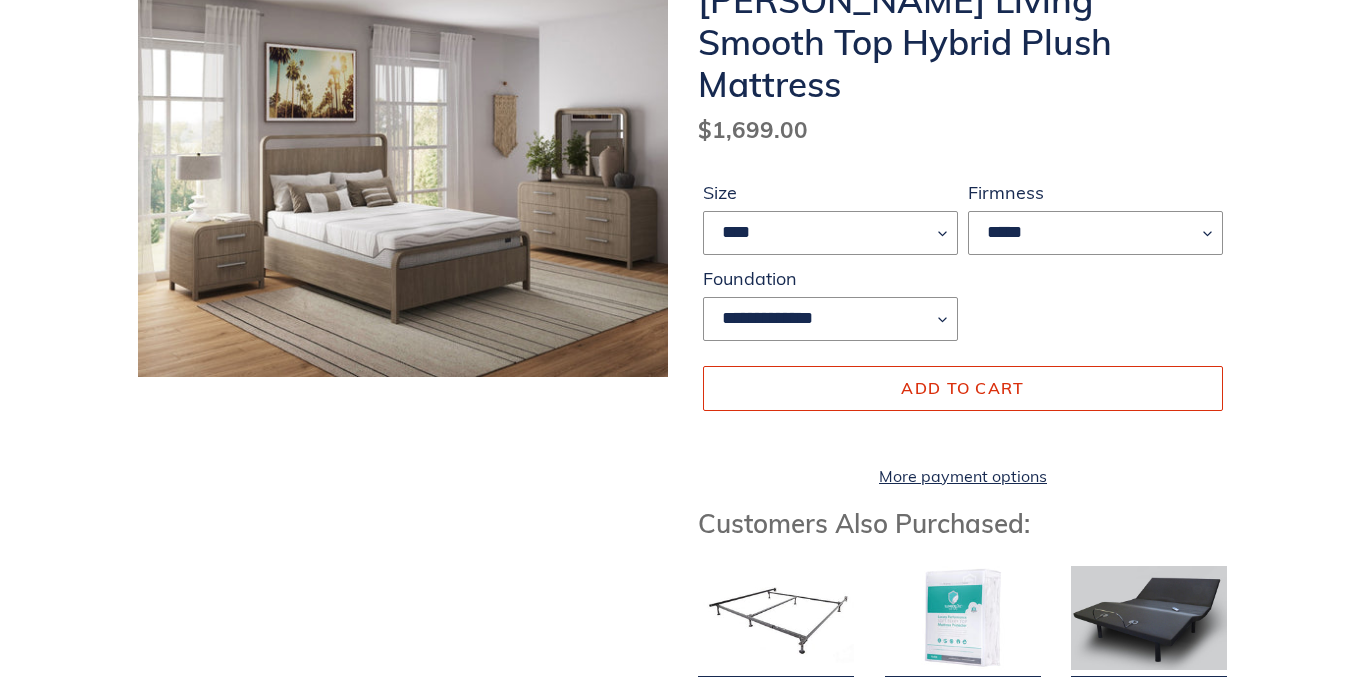 click on "Scott Living Smooth Top Hybrid Plush Mattress
Regular price
$1,699.00
Sale price
$1,199.00
Regular price
$1,699.00
Sale
Sold out
Unit price
/ per
Size
******* **** ***** ****
Firmness
*****" at bounding box center [683, 1000] 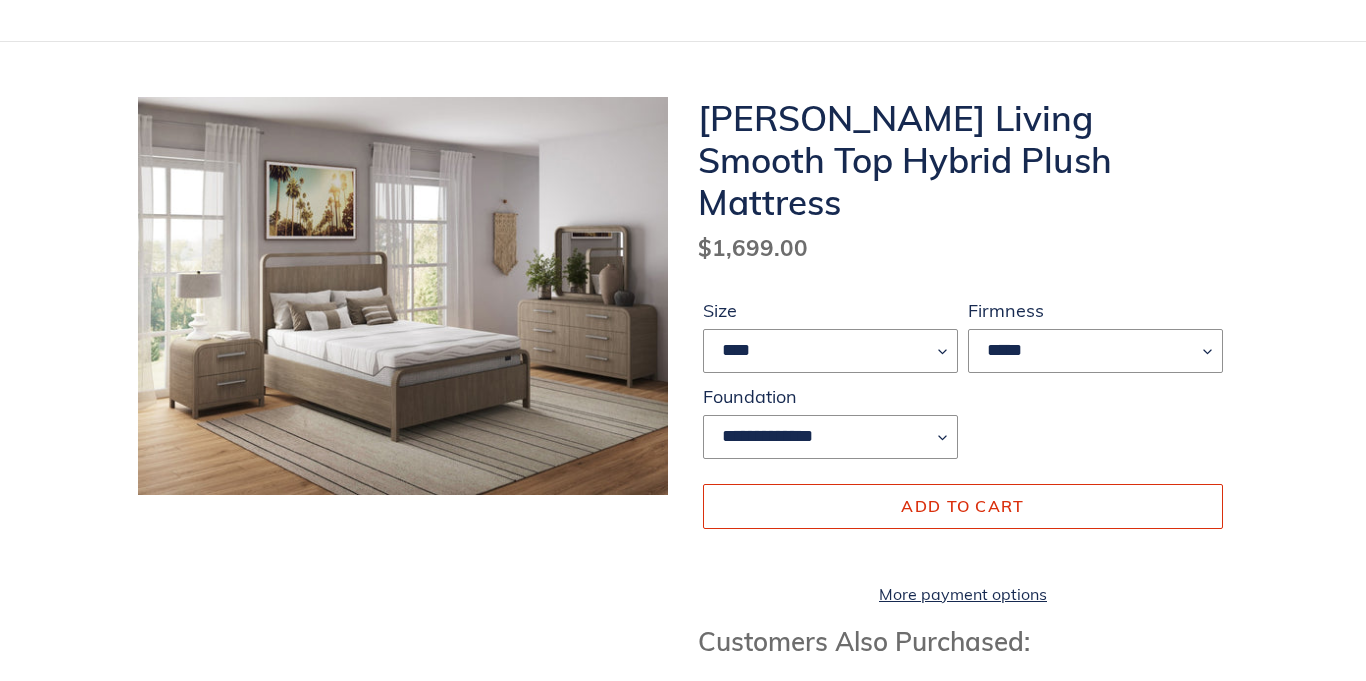 scroll, scrollTop: 180, scrollLeft: 0, axis: vertical 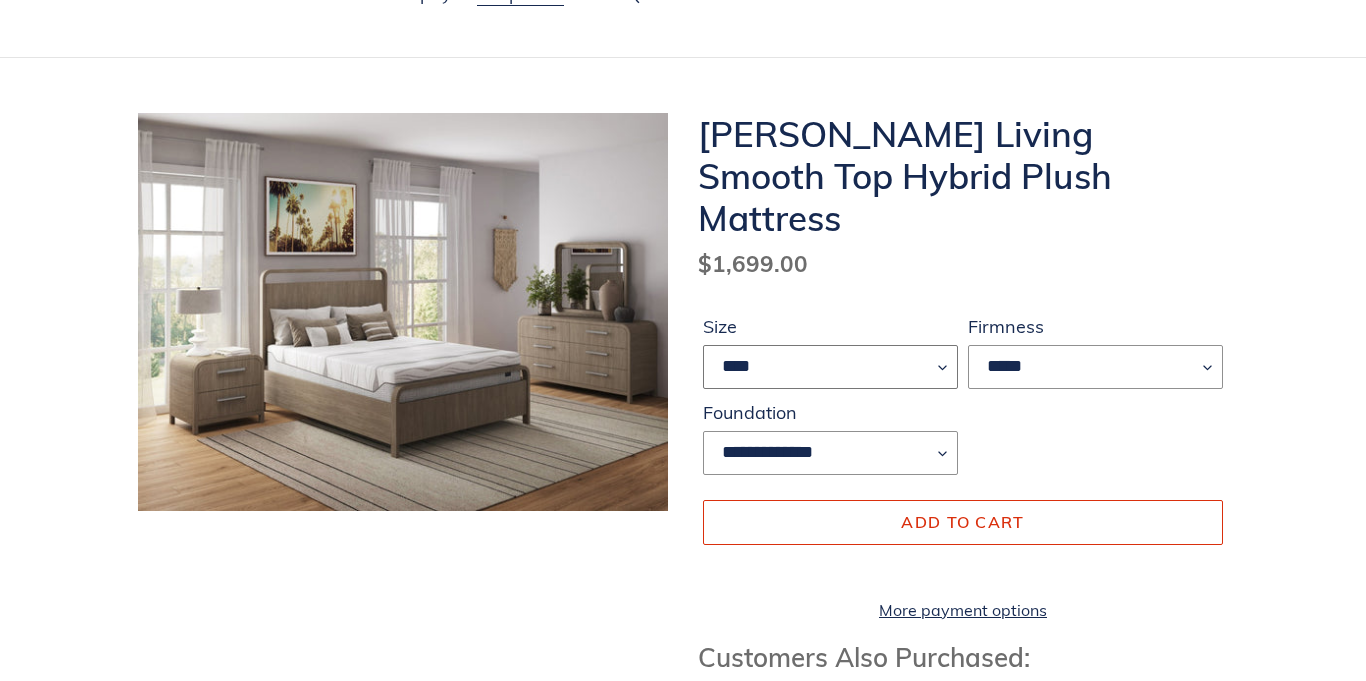 click on "******* **** ***** ****" at bounding box center [830, 367] 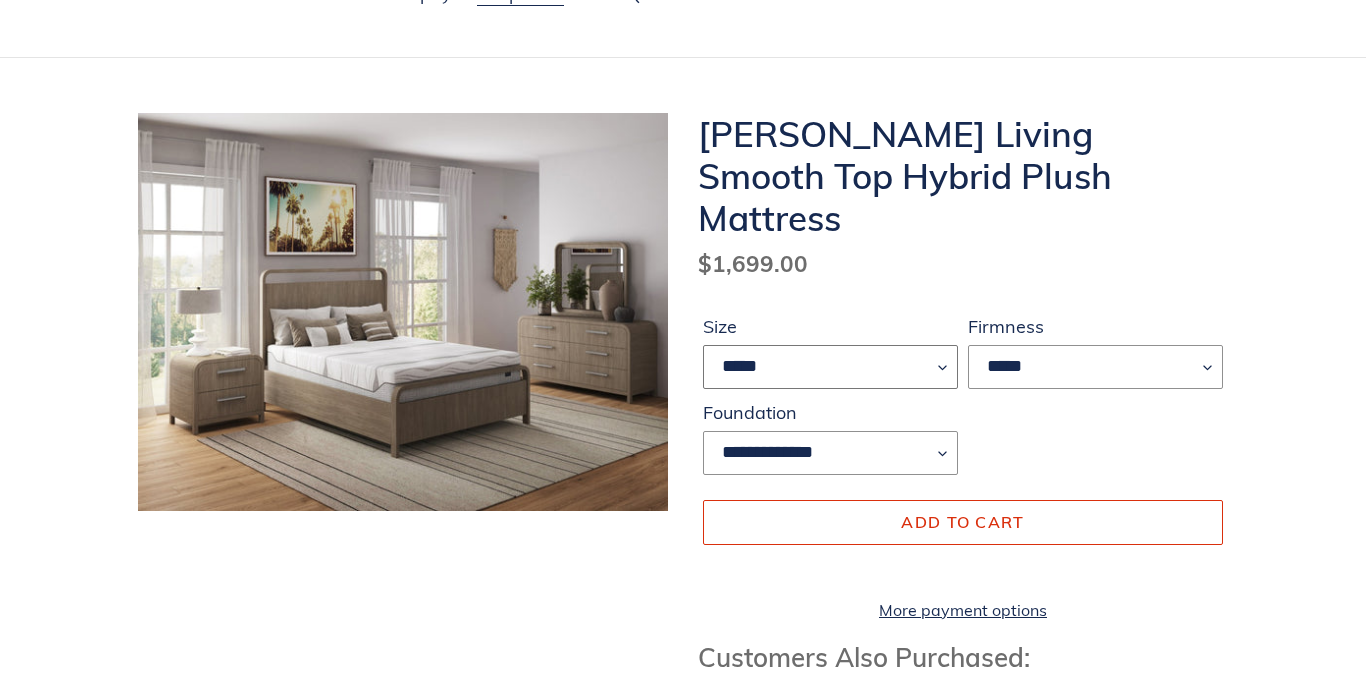 click on "******* **** ***** ****" at bounding box center (830, 367) 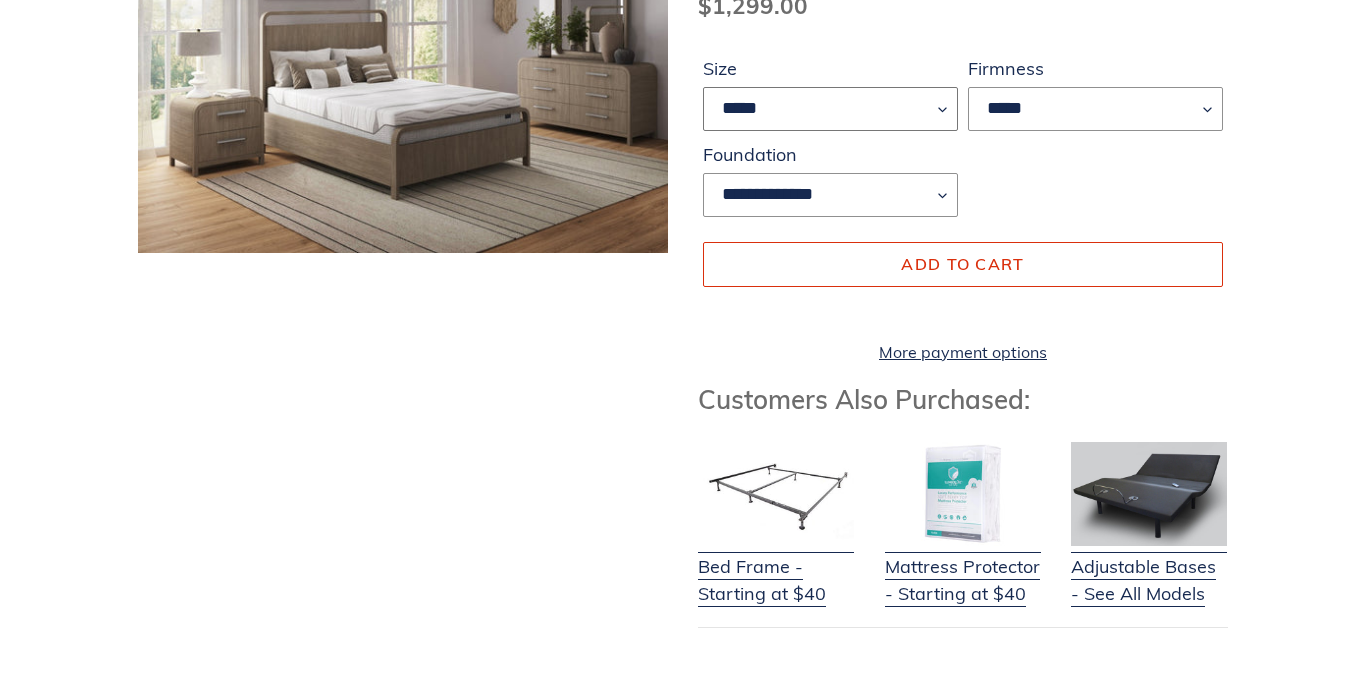 scroll, scrollTop: 443, scrollLeft: 0, axis: vertical 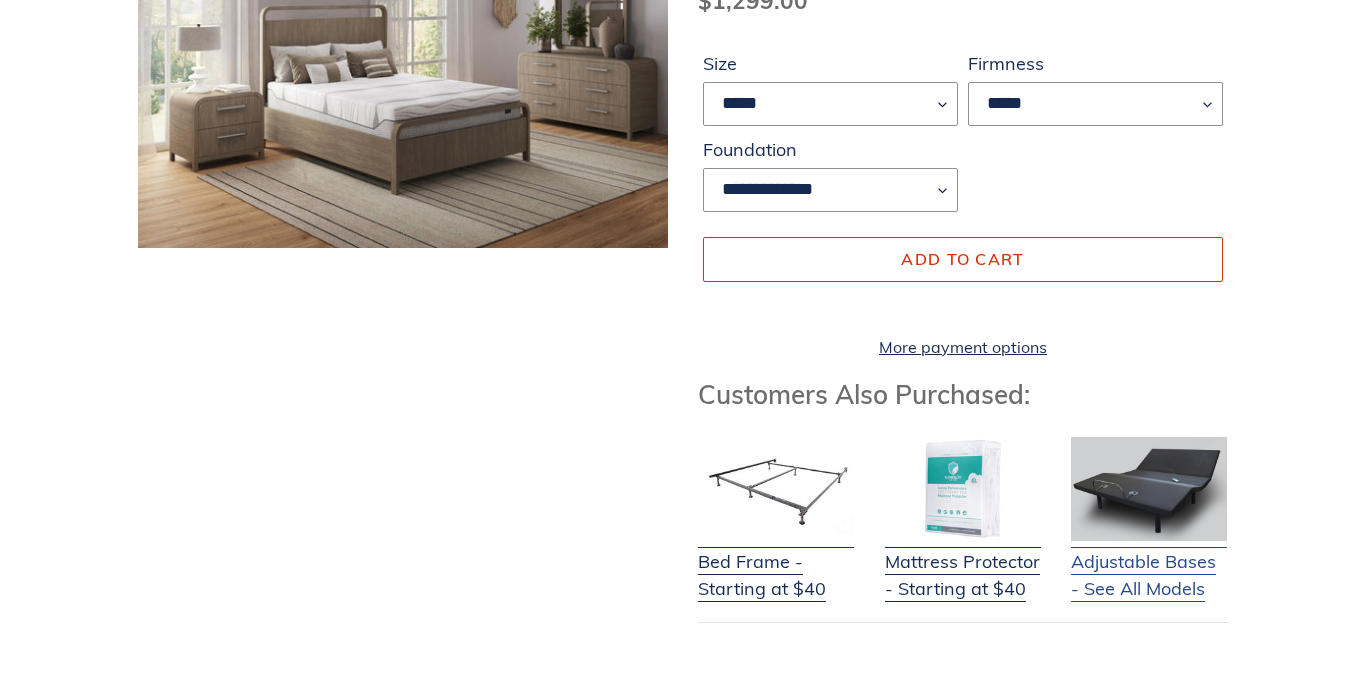 click on "Adjustable Bases - See All Models" at bounding box center (1149, 562) 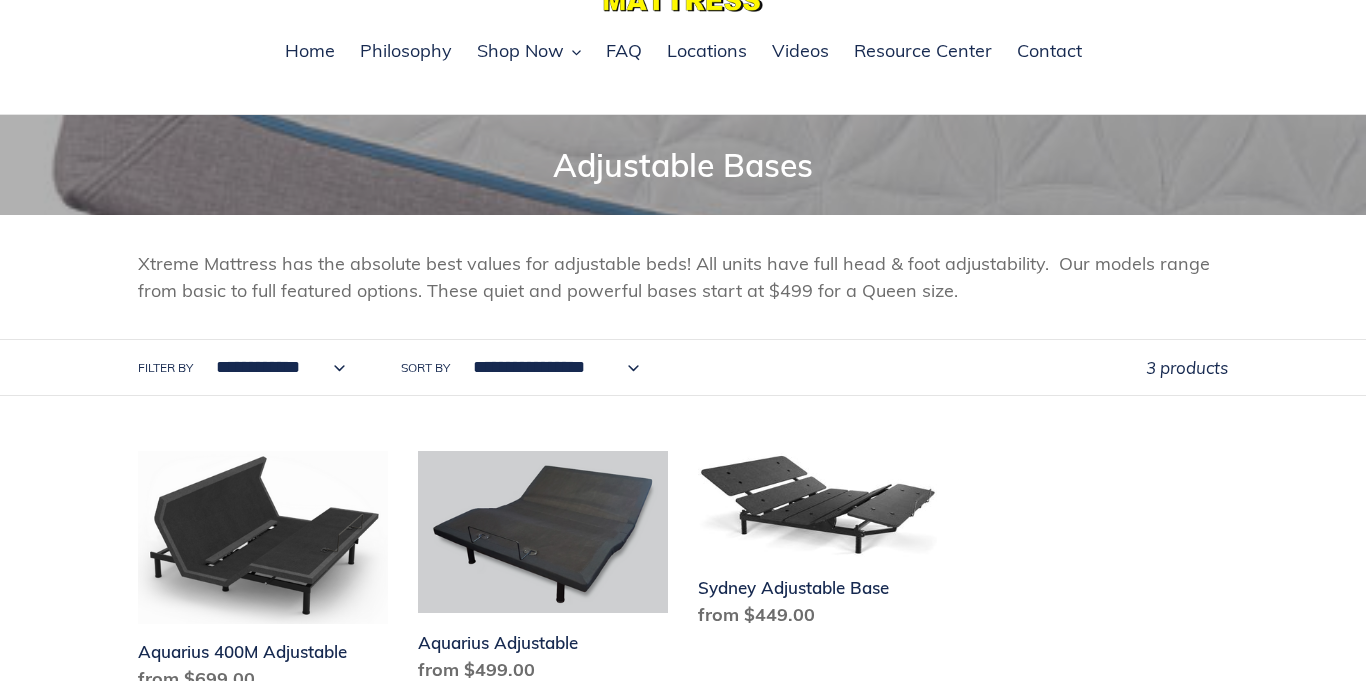 scroll, scrollTop: 101, scrollLeft: 0, axis: vertical 